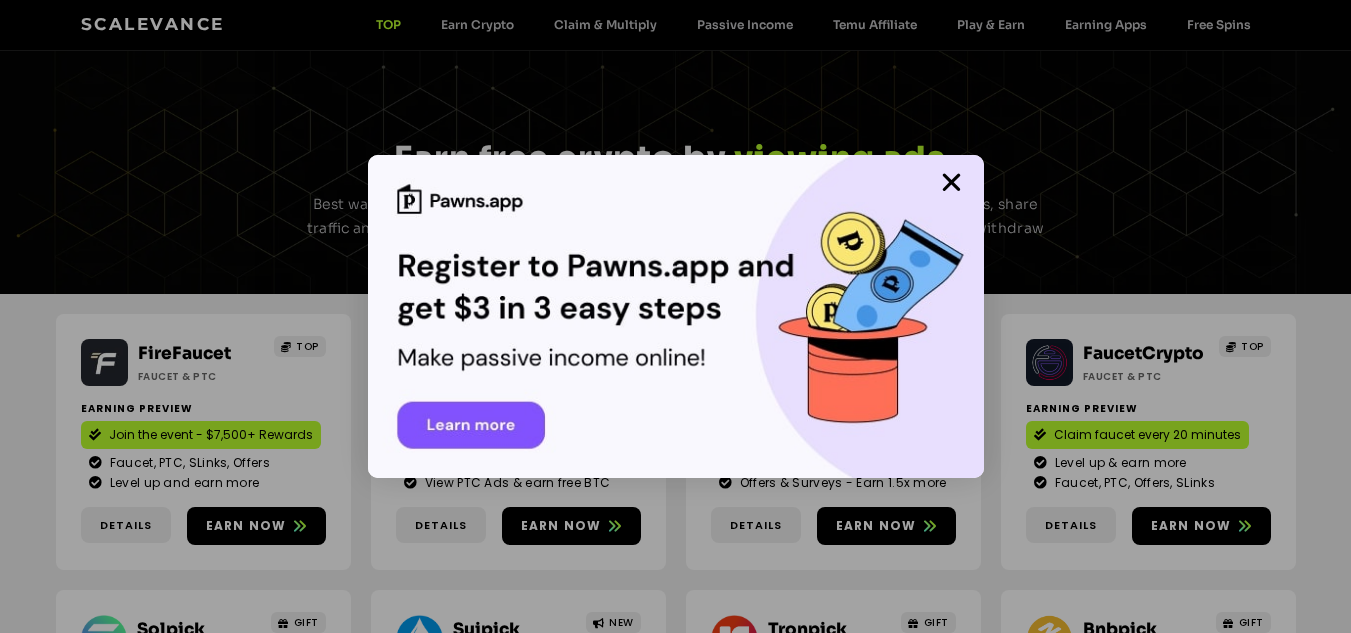 scroll, scrollTop: 0, scrollLeft: 0, axis: both 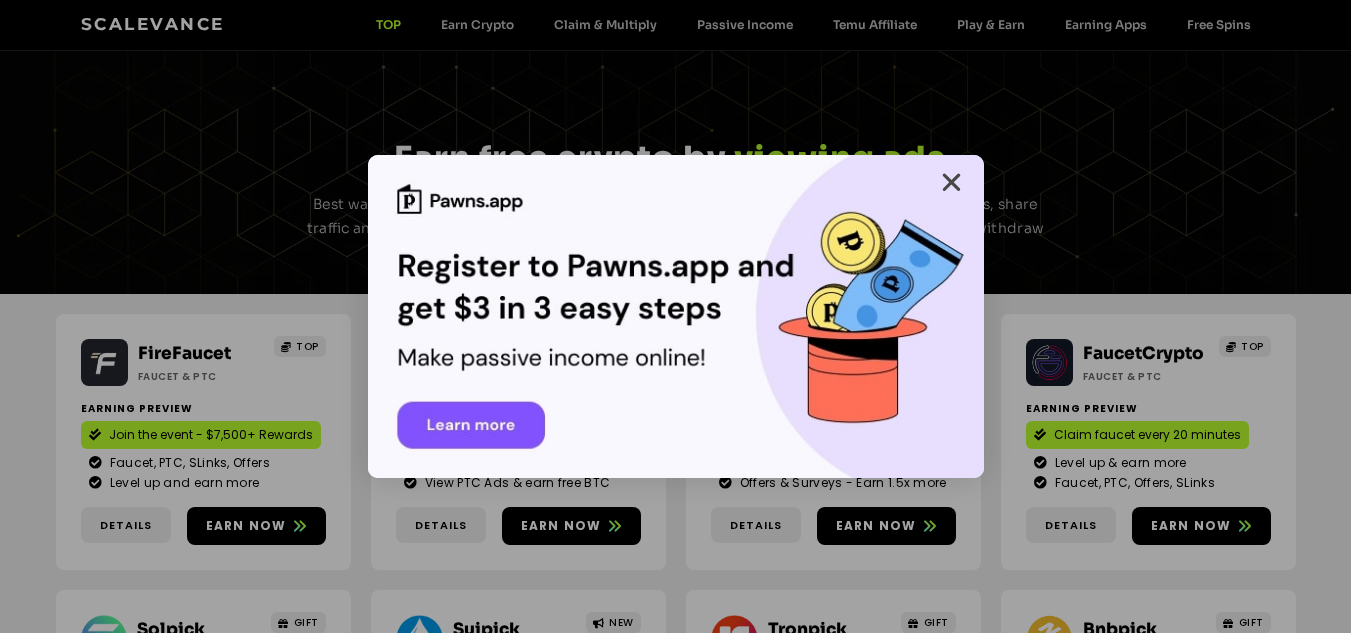click at bounding box center (951, 182) 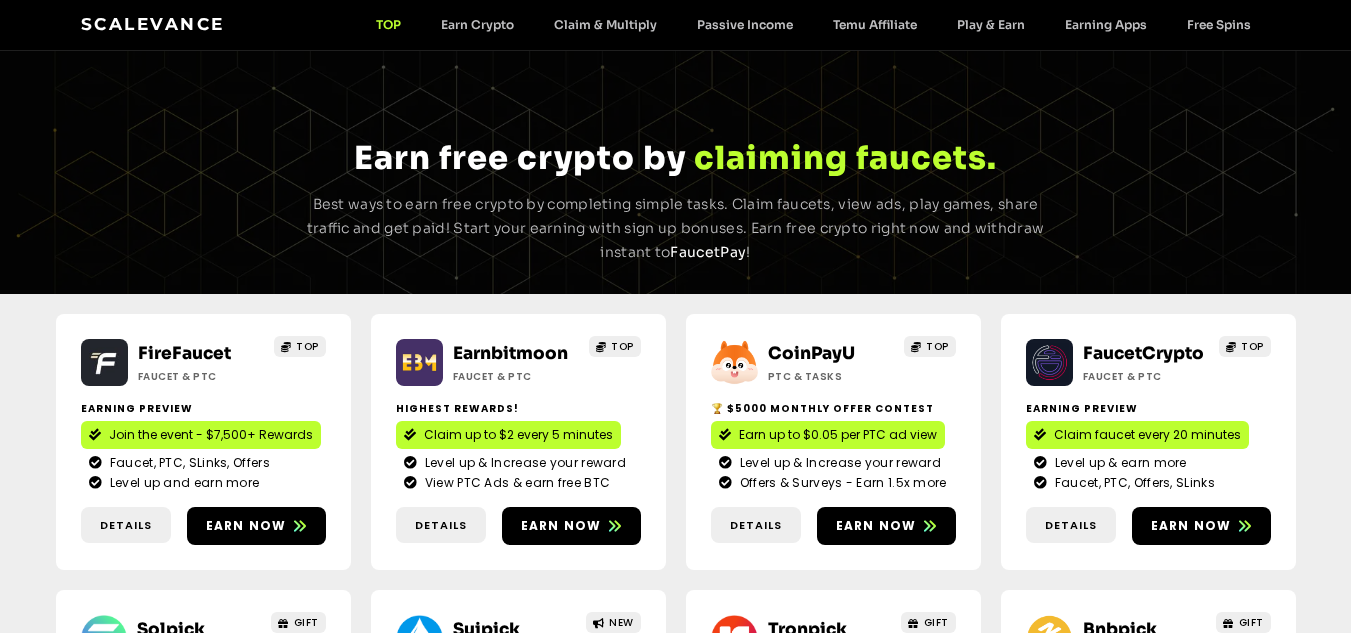 click on "TOP" at bounding box center (937, 346) 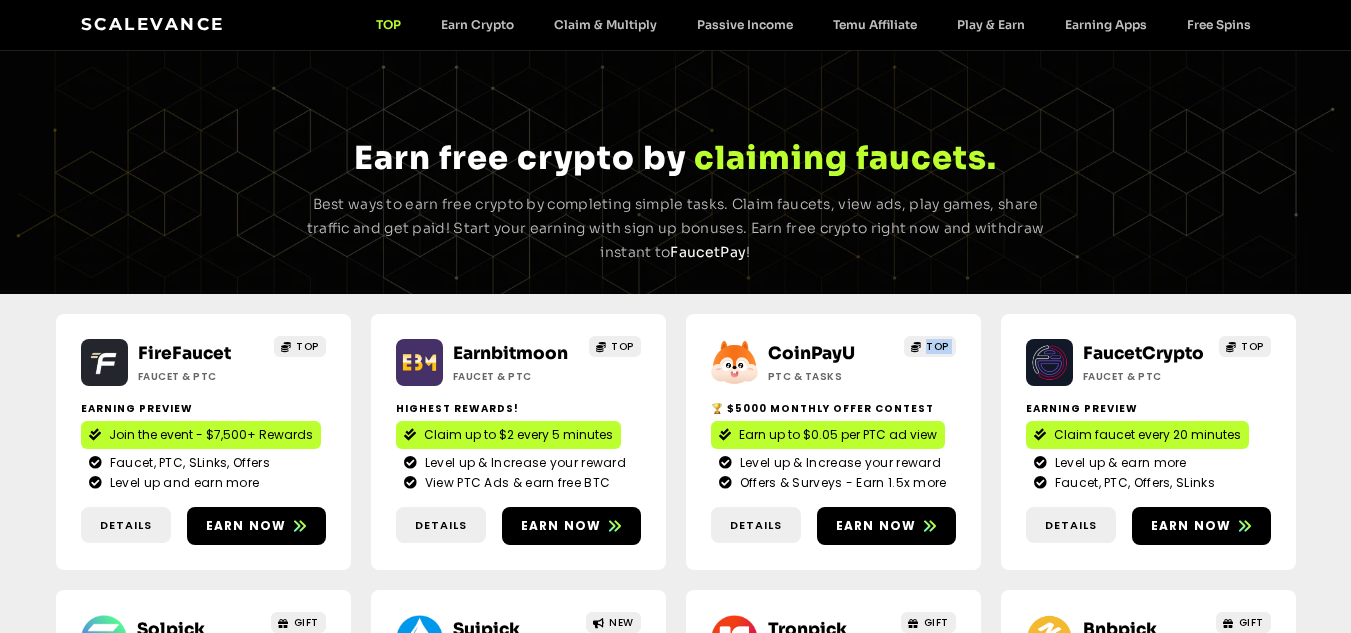 click on "TOP" at bounding box center (937, 346) 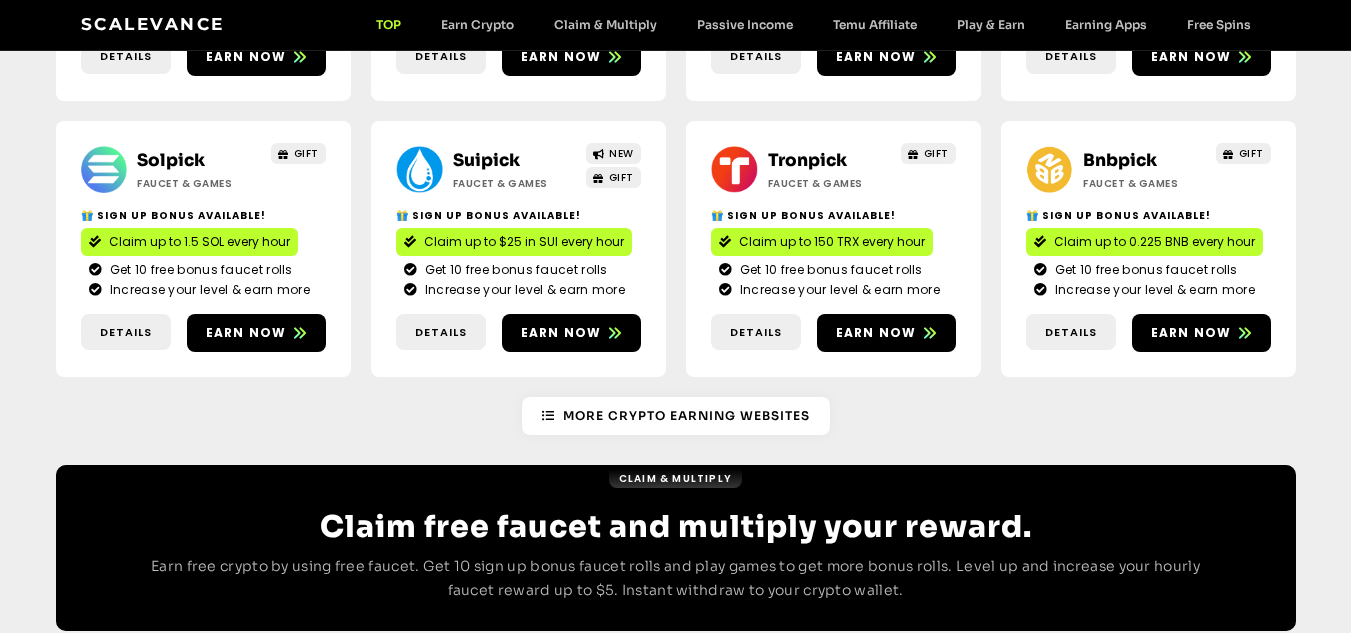 scroll, scrollTop: 0, scrollLeft: 0, axis: both 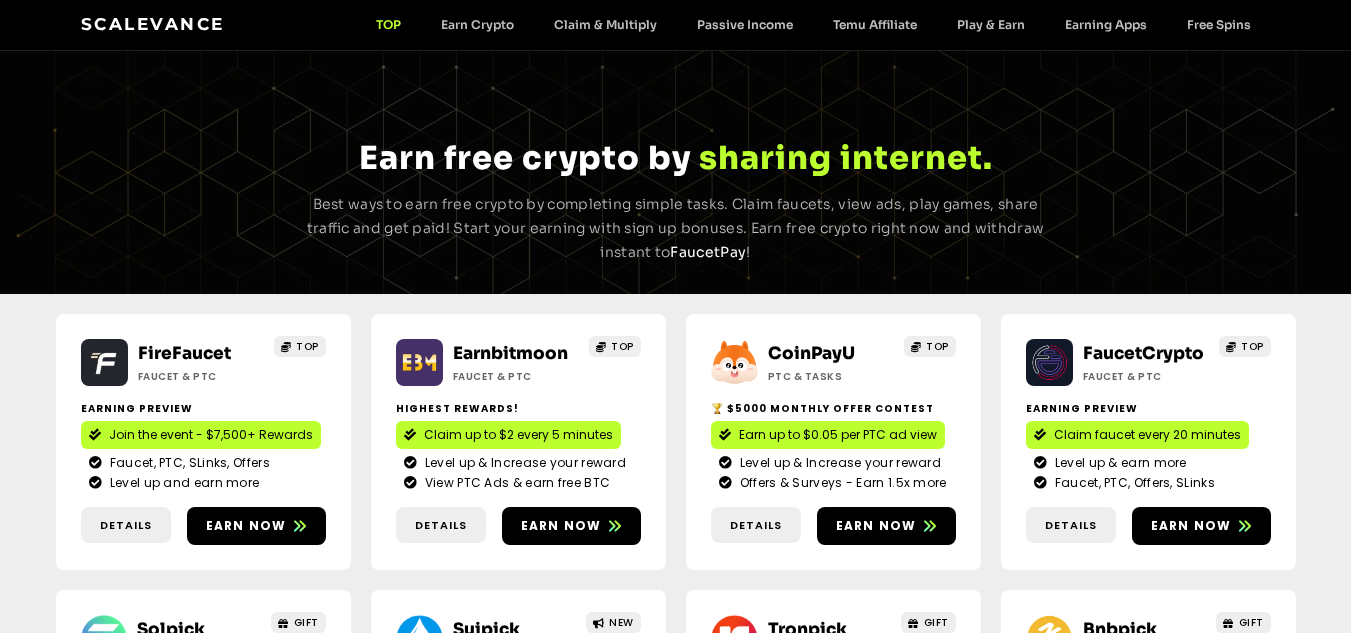 click at bounding box center [180, 207] 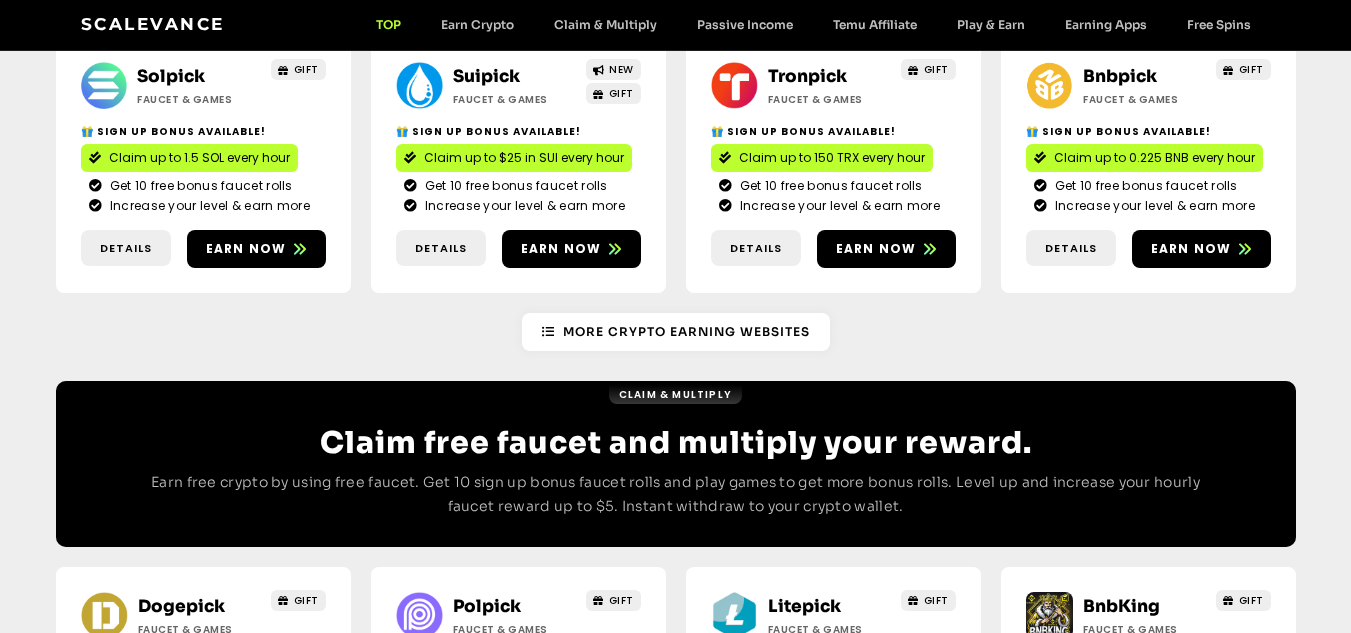scroll, scrollTop: 0, scrollLeft: 0, axis: both 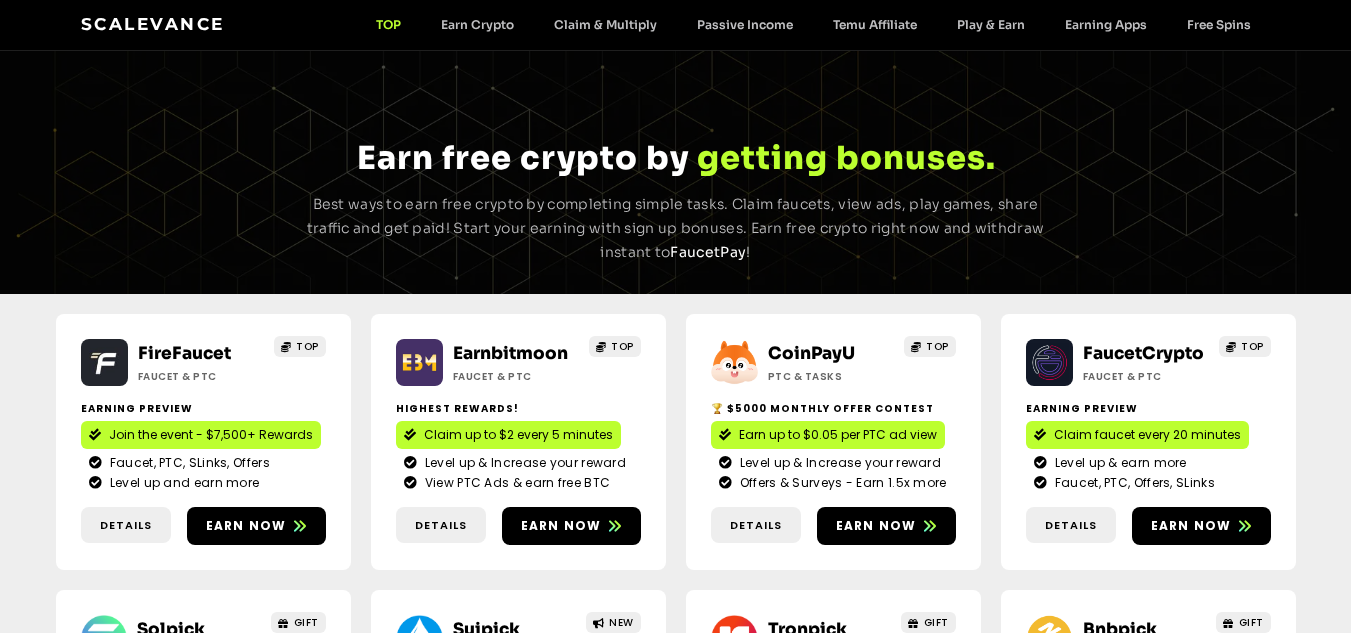 click at bounding box center [1172, 207] 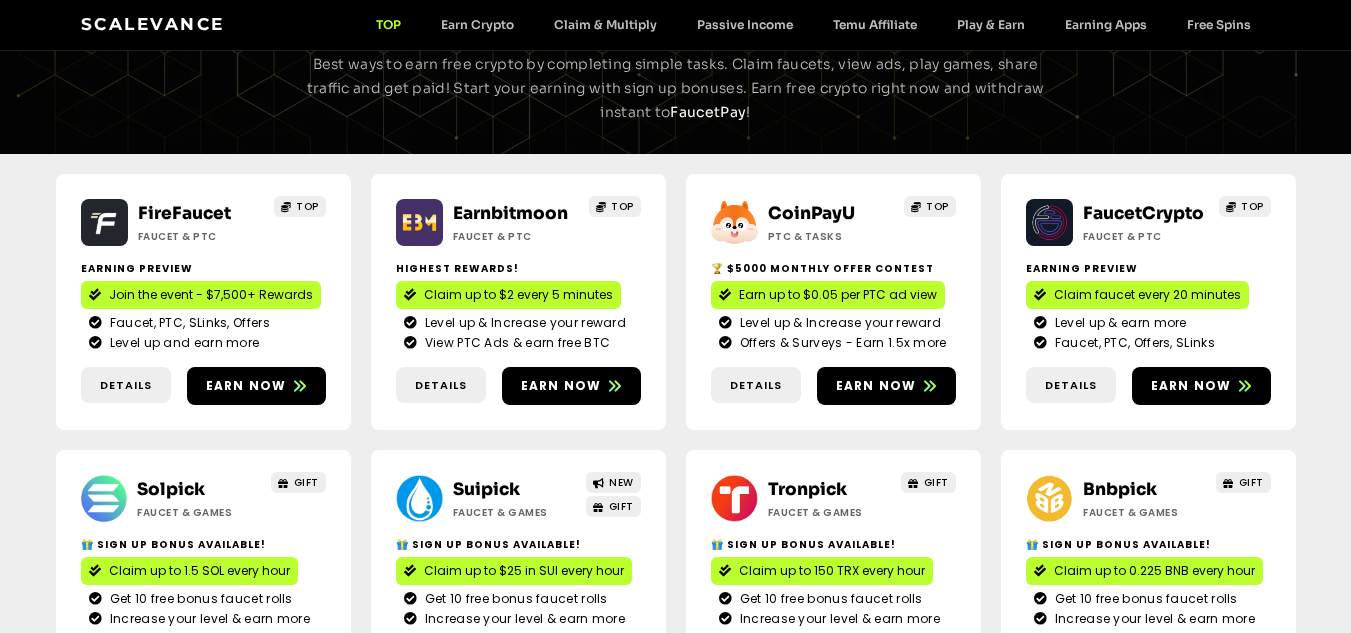 scroll, scrollTop: 0, scrollLeft: 0, axis: both 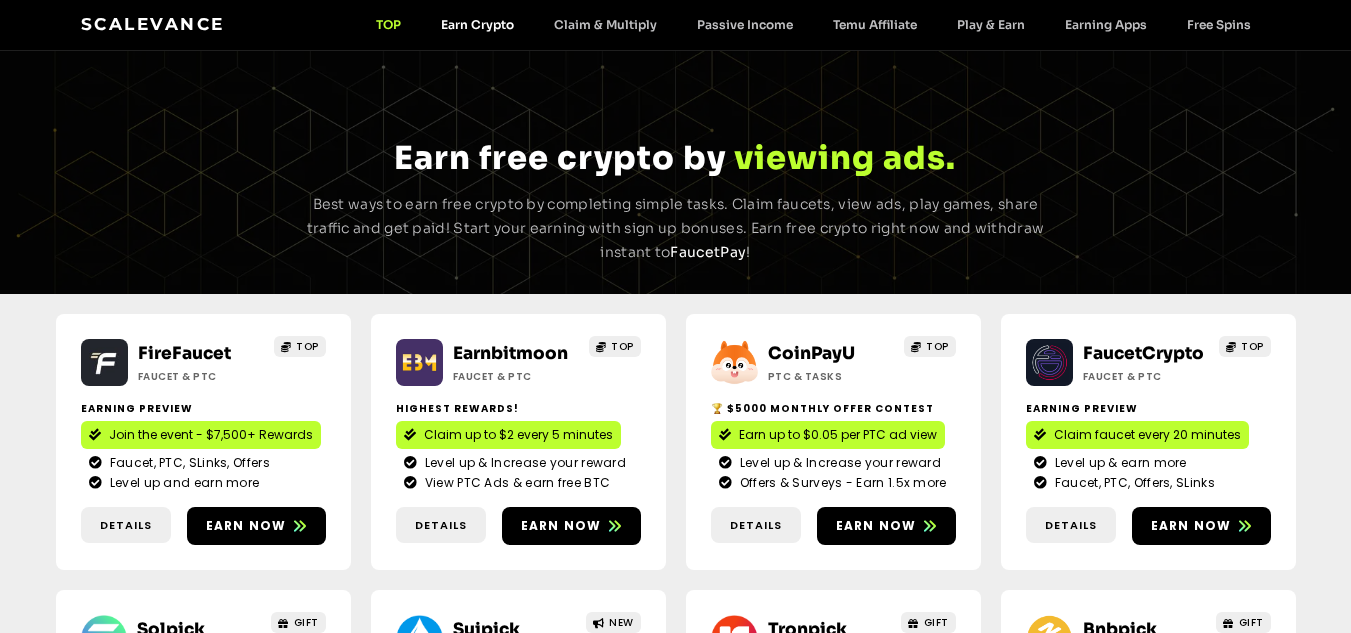 click on "Earn Crypto" 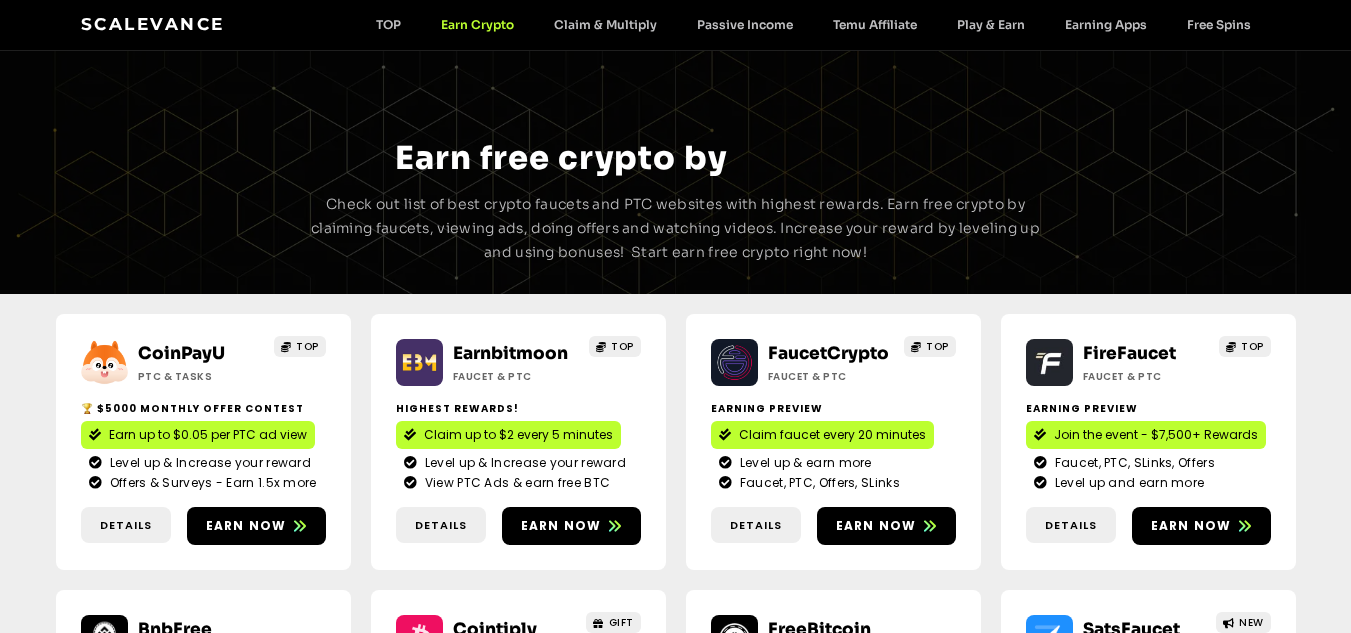 scroll, scrollTop: 0, scrollLeft: 0, axis: both 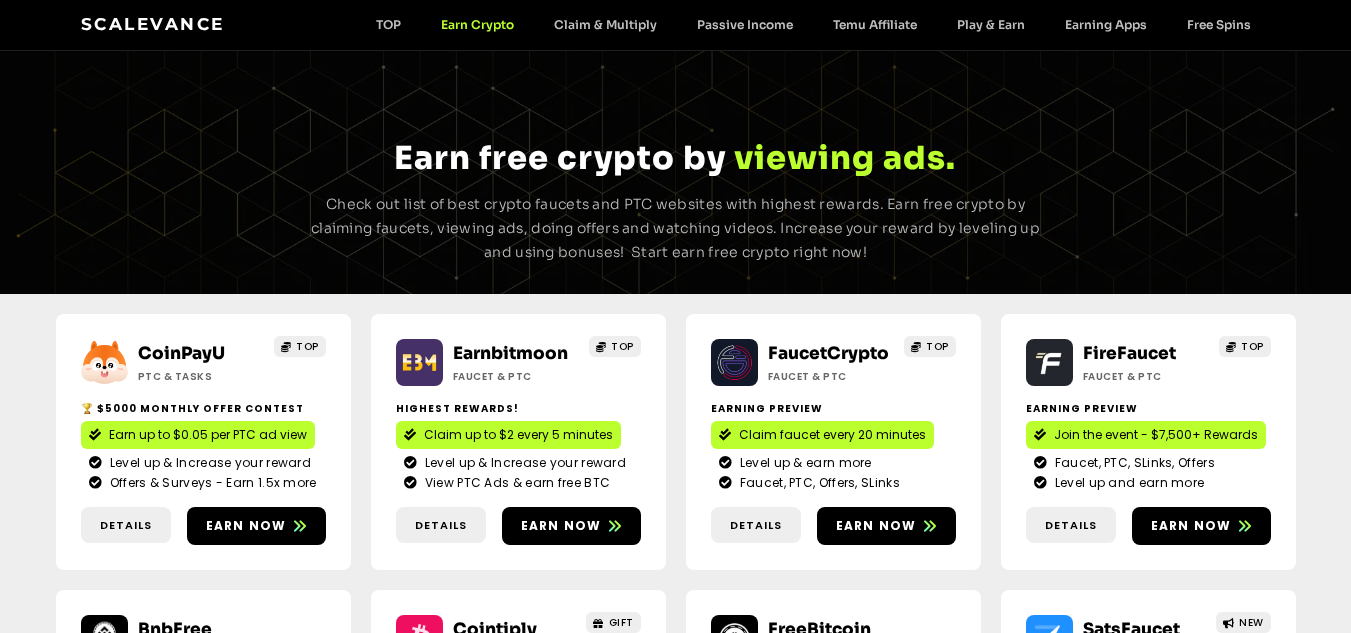 click on "Earn free crypto by" at bounding box center [560, 158] 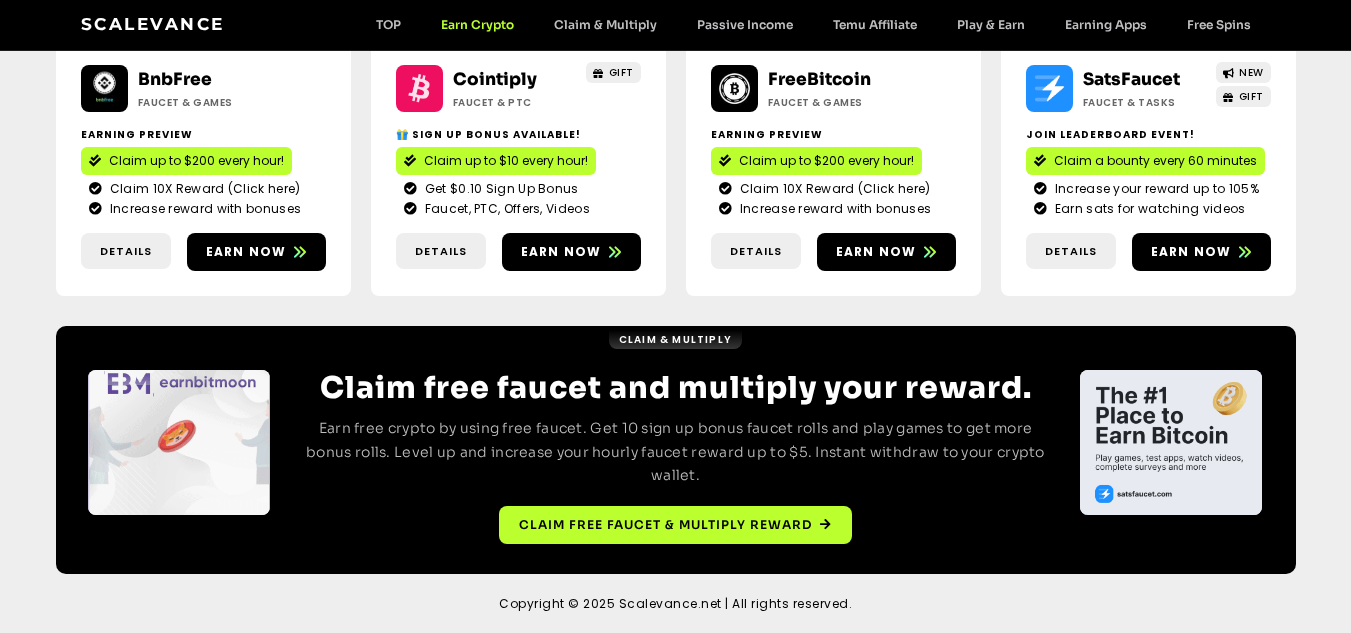 scroll, scrollTop: 0, scrollLeft: 0, axis: both 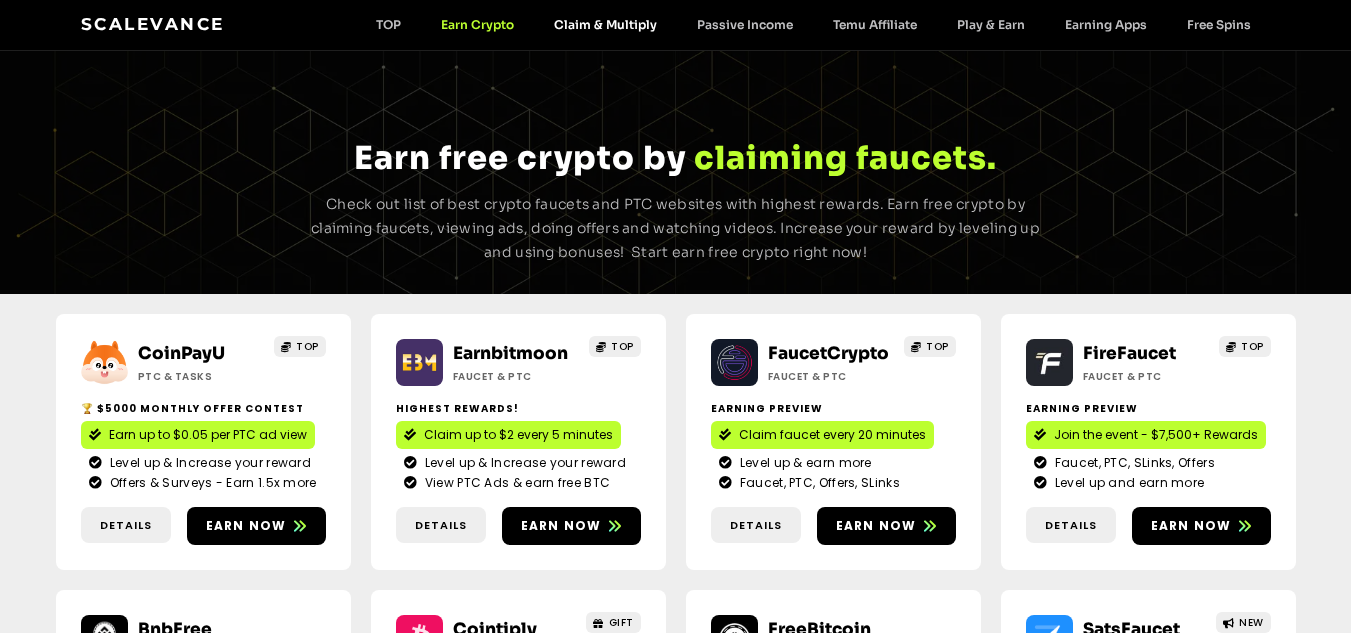 click on "Claim & Multiply" 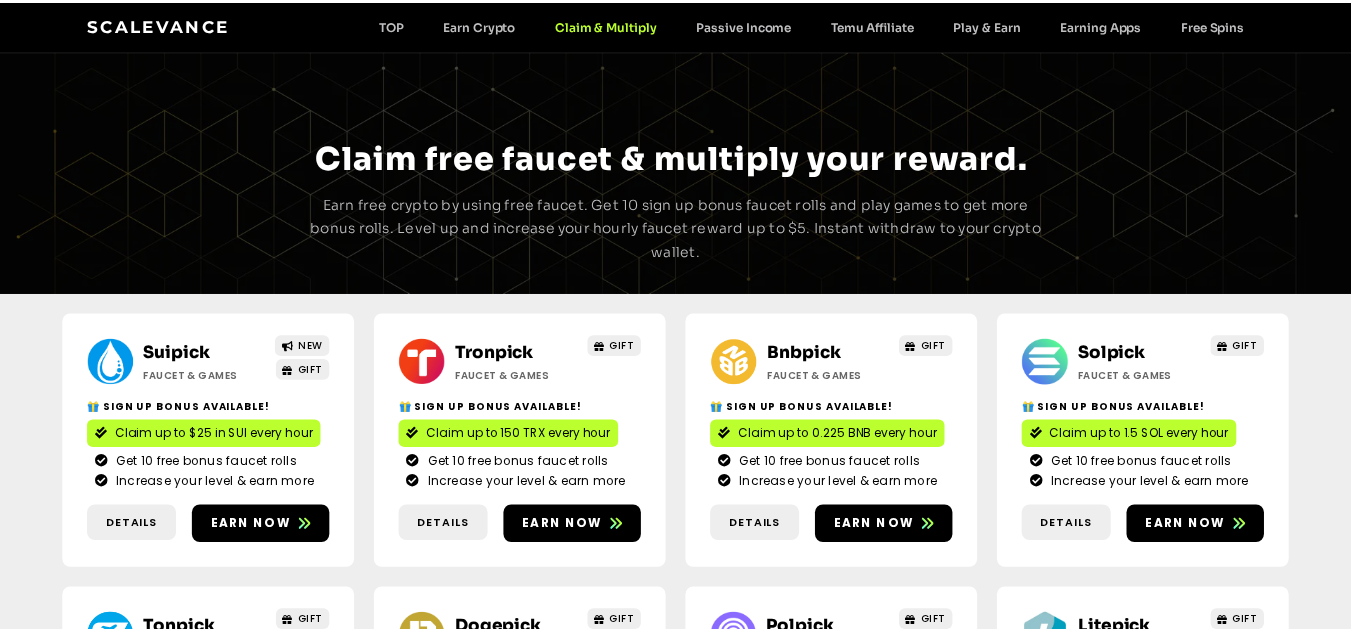 scroll, scrollTop: 0, scrollLeft: 0, axis: both 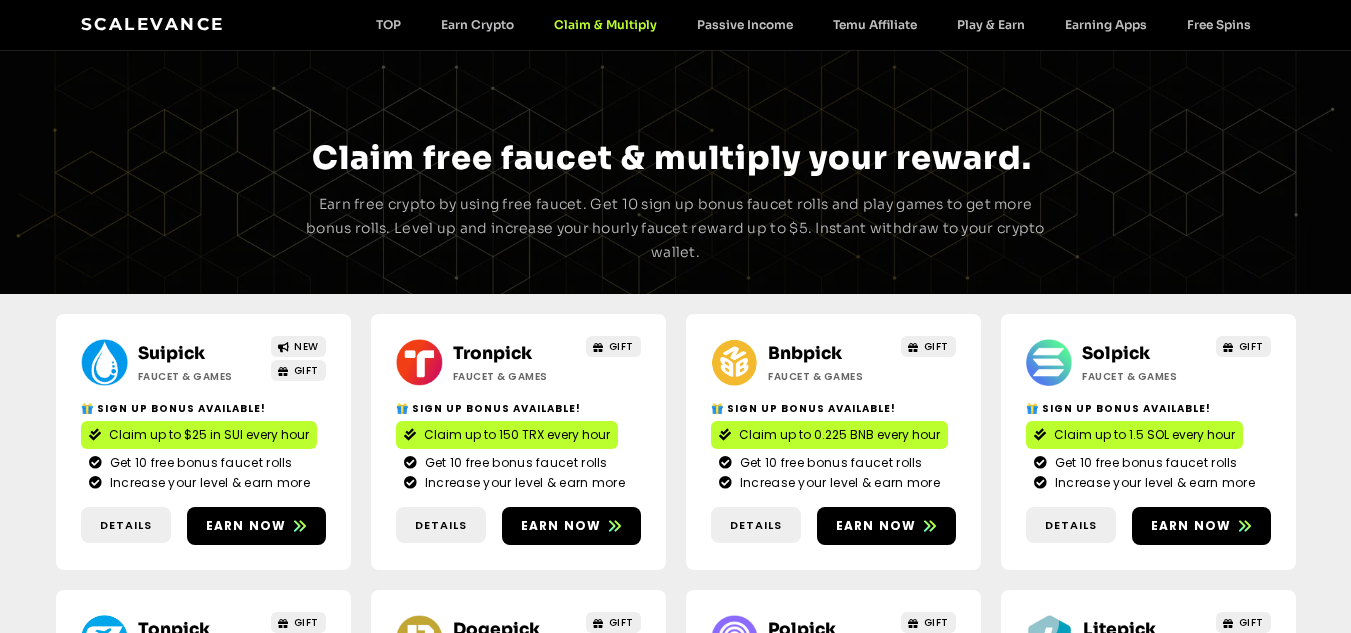 click on "Claim & Multiply
Claim free faucet & multiply your reward.
Earn free crypto by using free faucet. Get 10 sign up bonus faucet rolls and play games to get more bonus rolls. Level up and increase your hourly faucet reward up to $5. Instant withdraw to your crypto wallet." at bounding box center [675, 172] 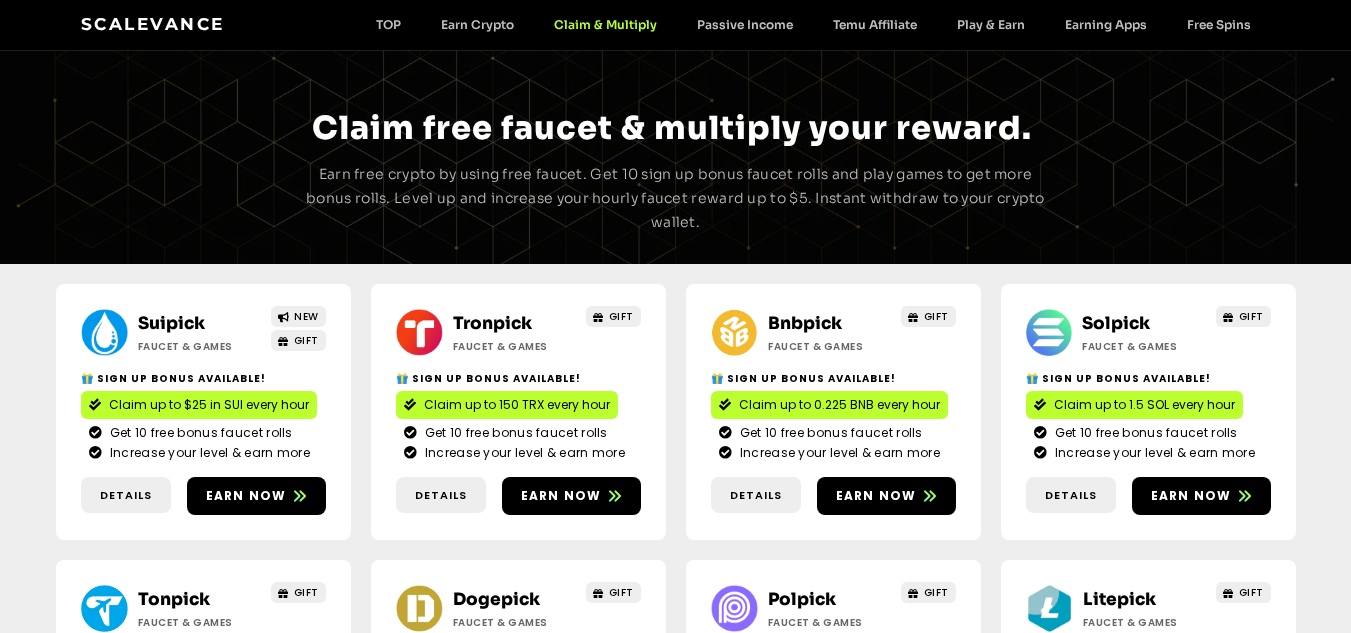 scroll, scrollTop: 0, scrollLeft: 0, axis: both 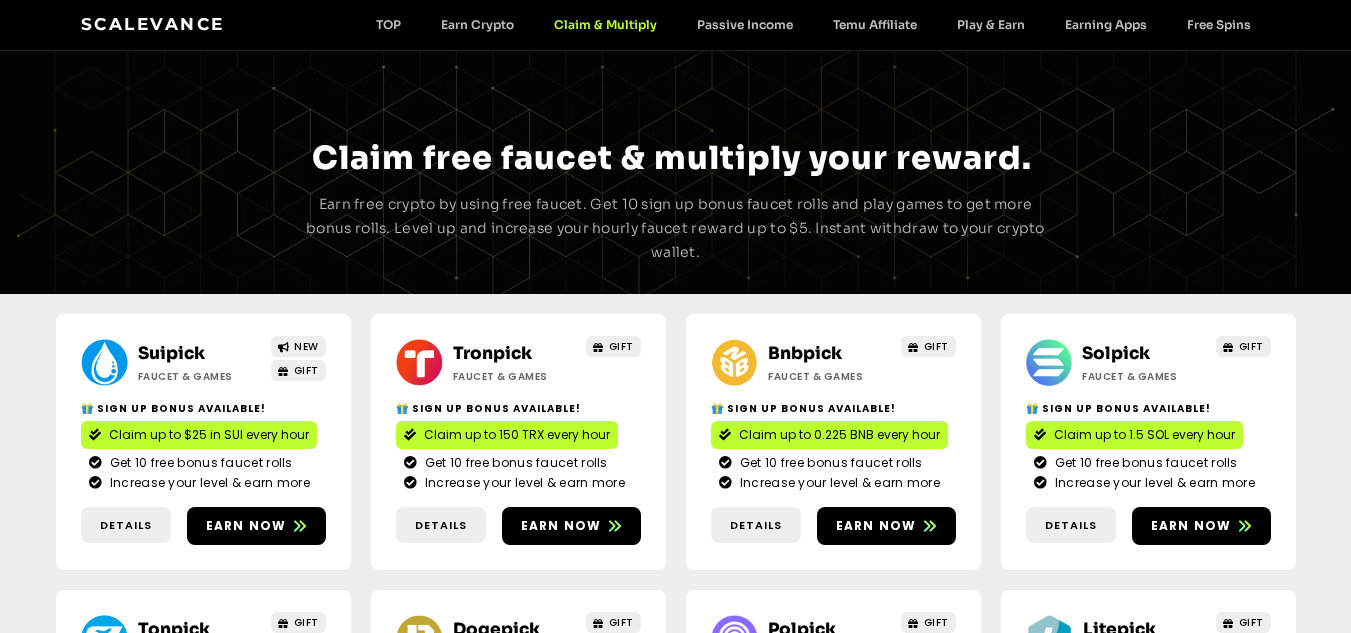 click on "Scalevance
TOP
Earn Crypto
Claim & Multiply
Passive Income
Temu Affiliate
Play & Earn
Earning Apps
Free Spins
TOP
Earn Crypto
Claim & Multiply
Passive Income
Temu Affiliate
Play & Earn
Earning Apps
Free Spins" at bounding box center (676, 25) 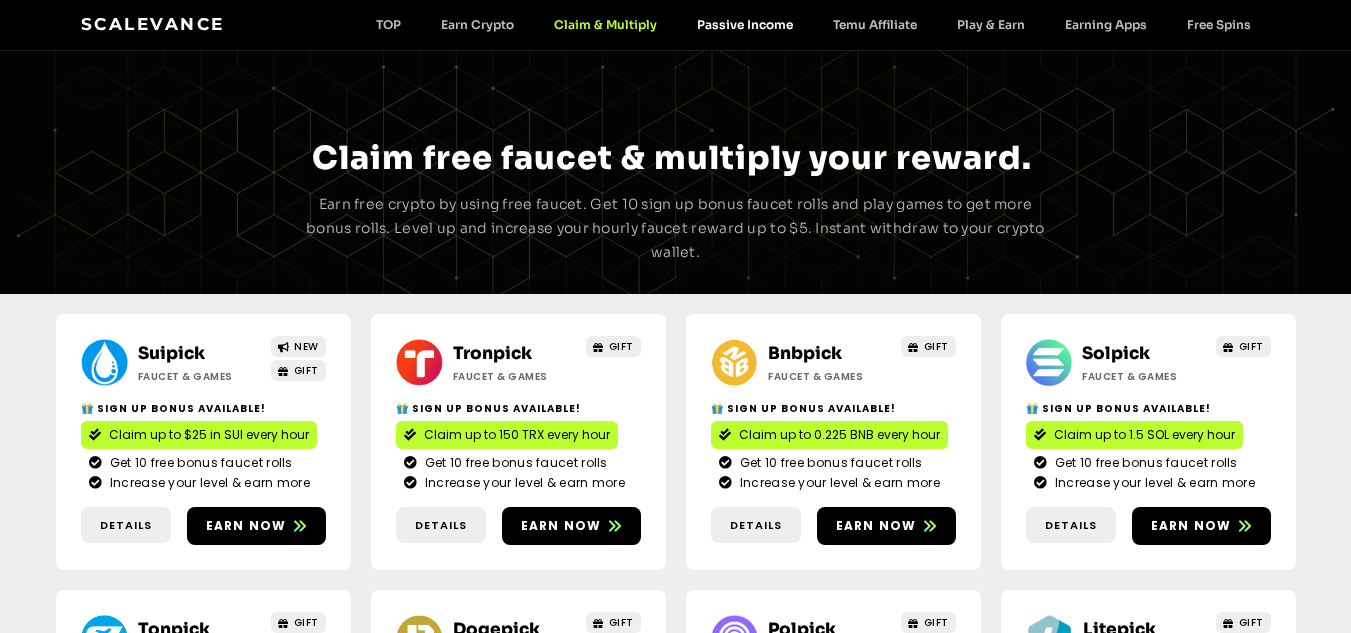 click on "Passive Income" 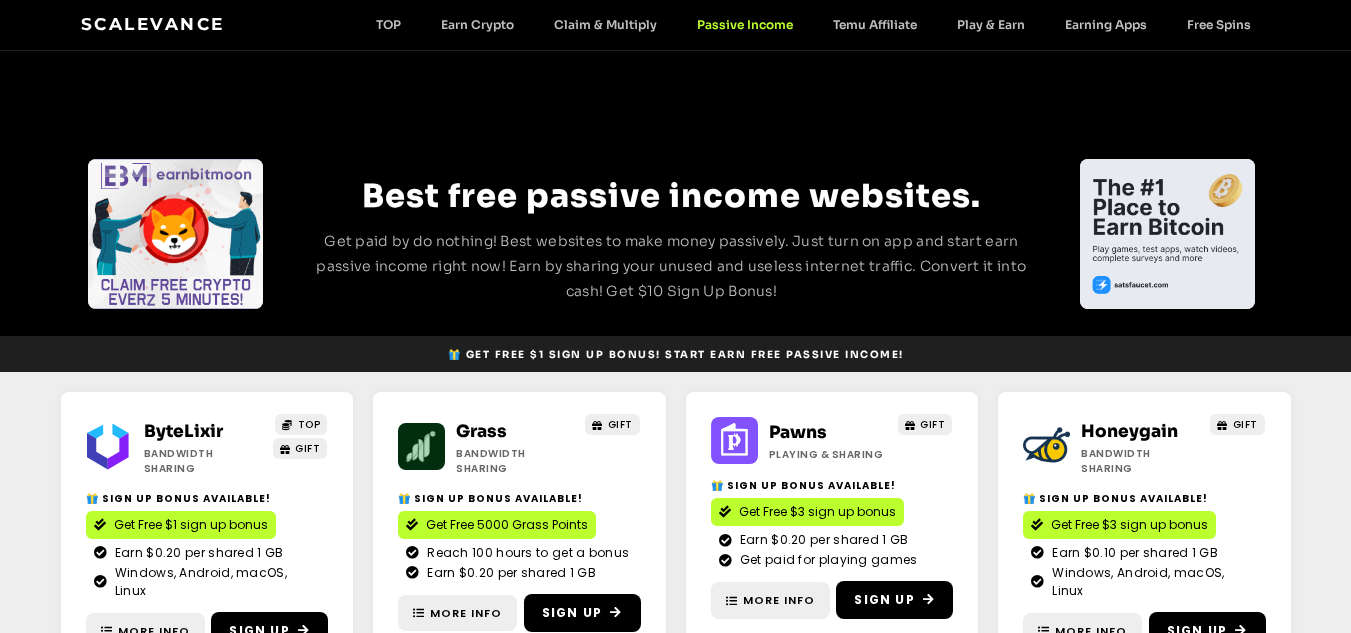 scroll, scrollTop: 0, scrollLeft: 0, axis: both 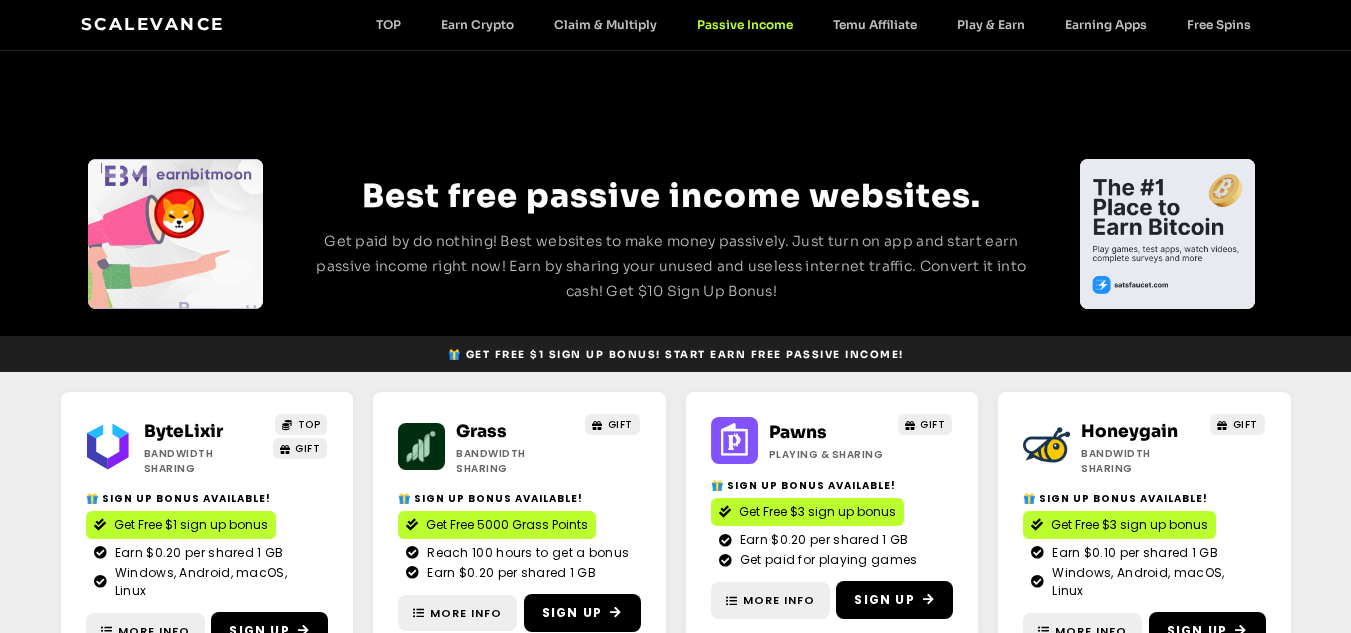 click on "Best free passive income websites." at bounding box center [672, 196] 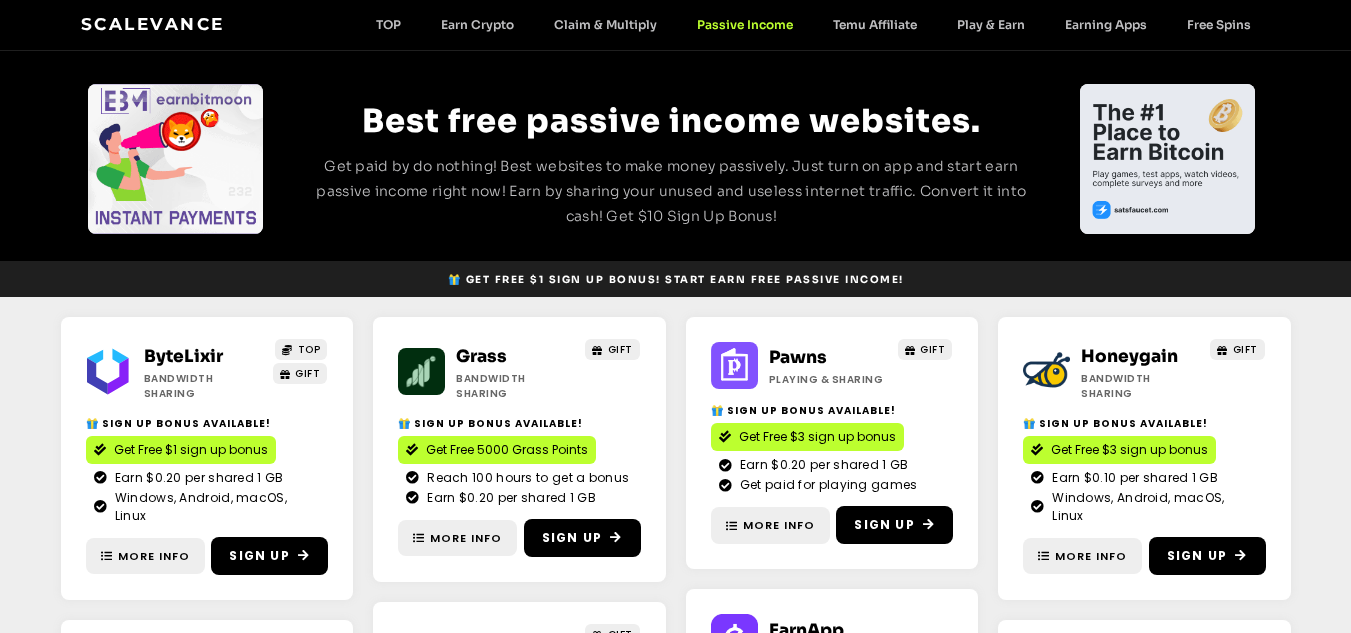 scroll, scrollTop: 0, scrollLeft: 0, axis: both 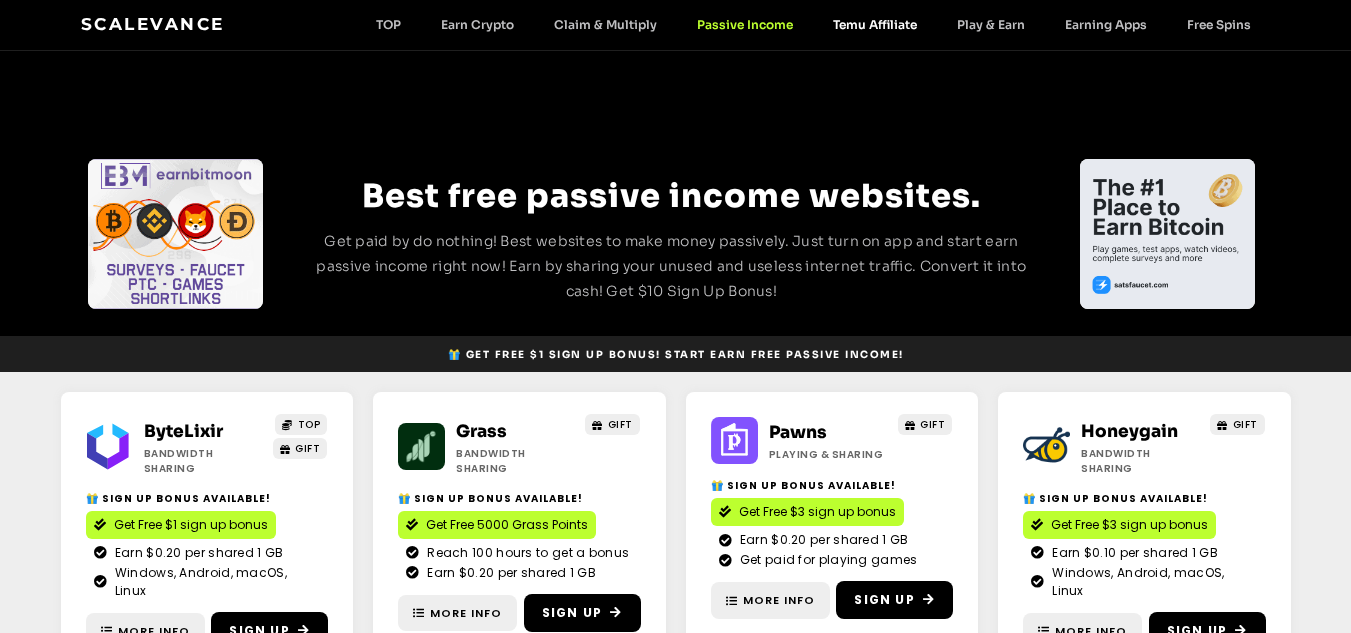 click on "Temu Affiliate" 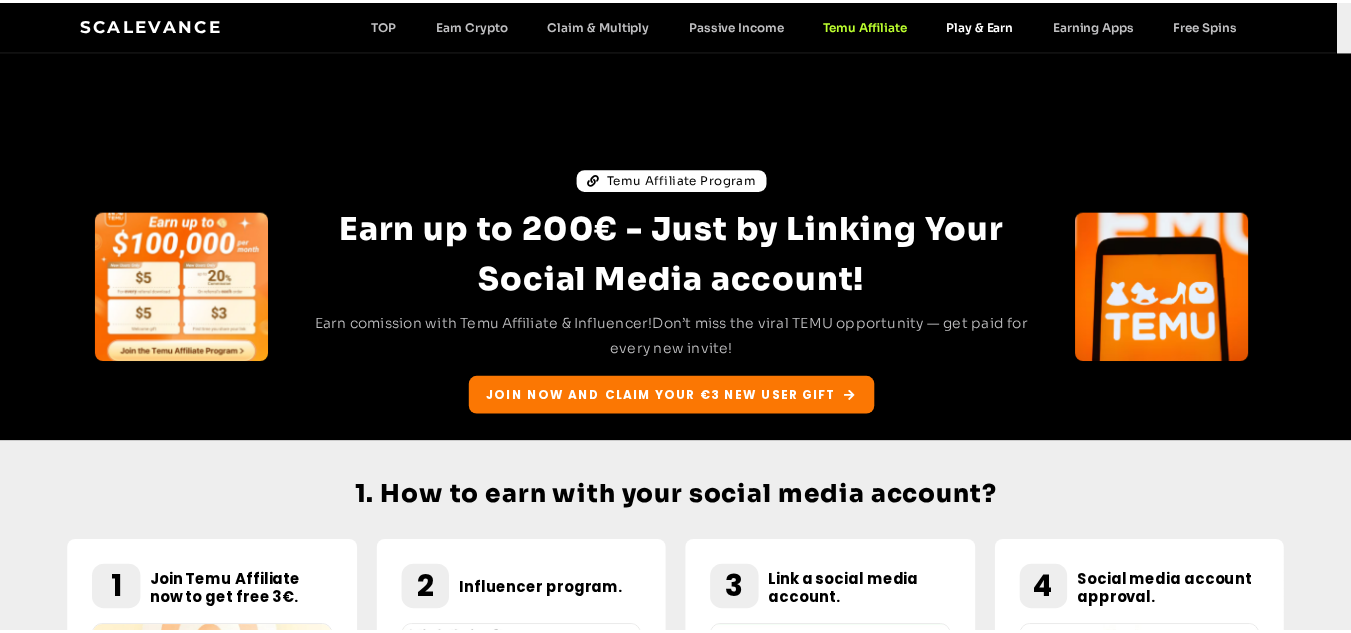 scroll, scrollTop: 0, scrollLeft: 0, axis: both 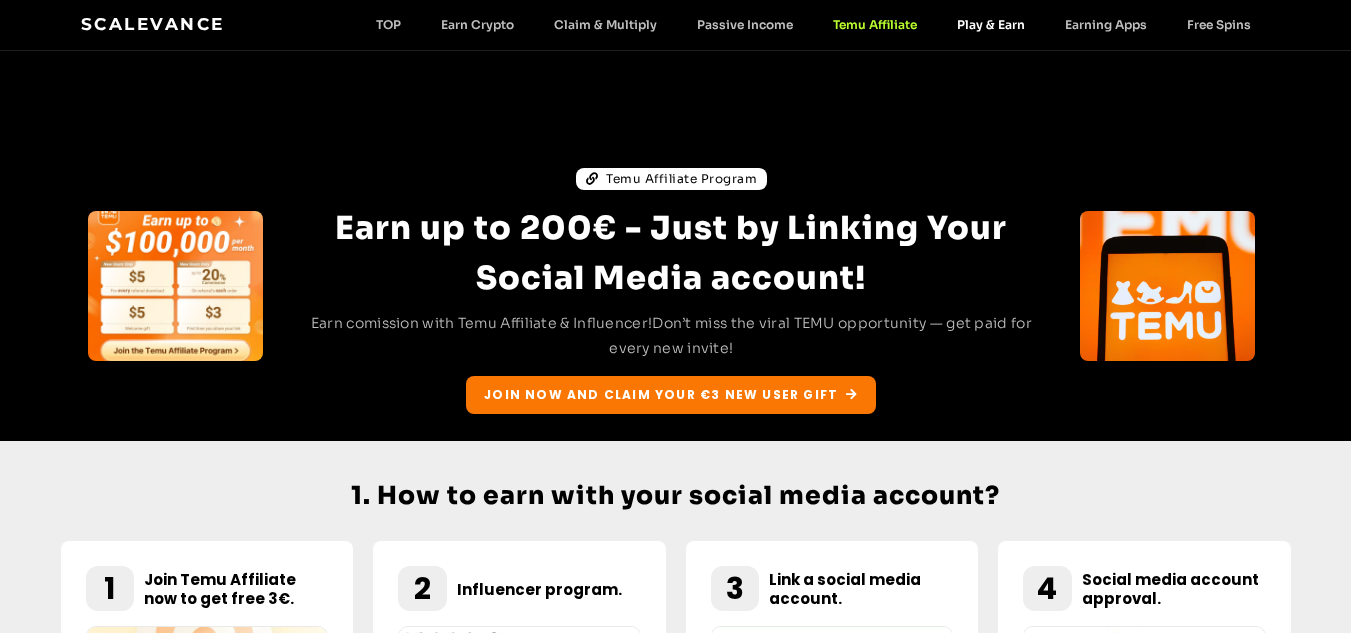 click on "Play & Earn" 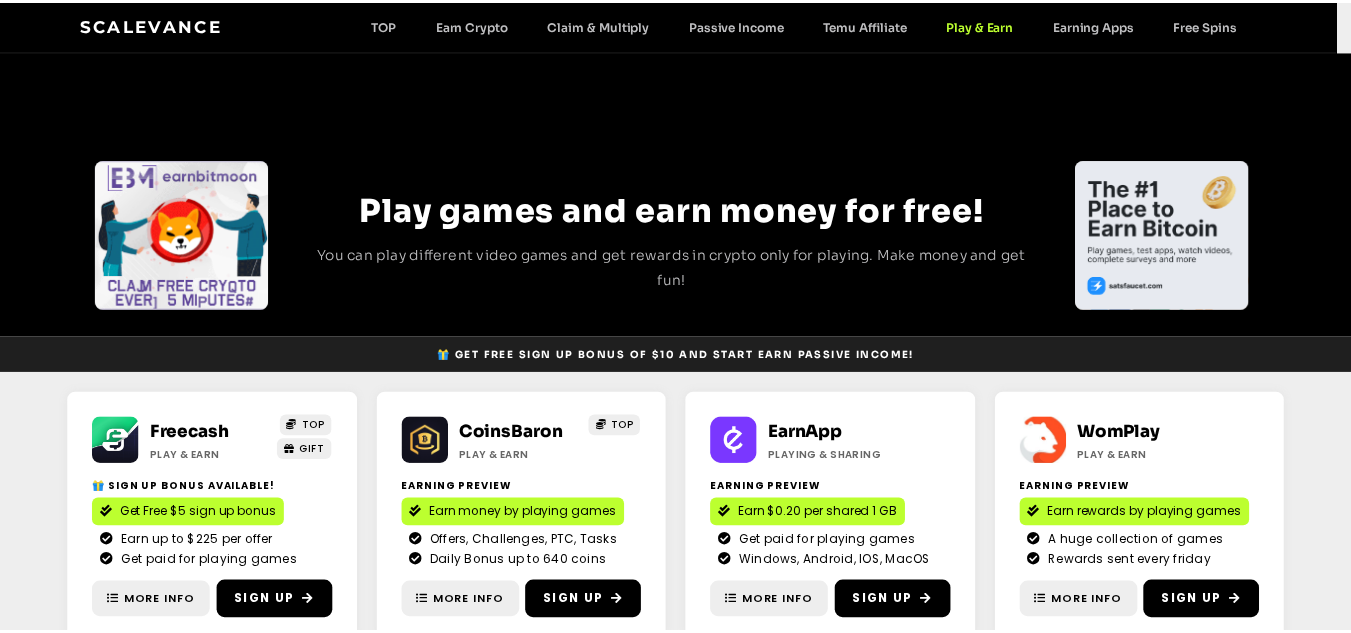 scroll, scrollTop: 0, scrollLeft: 0, axis: both 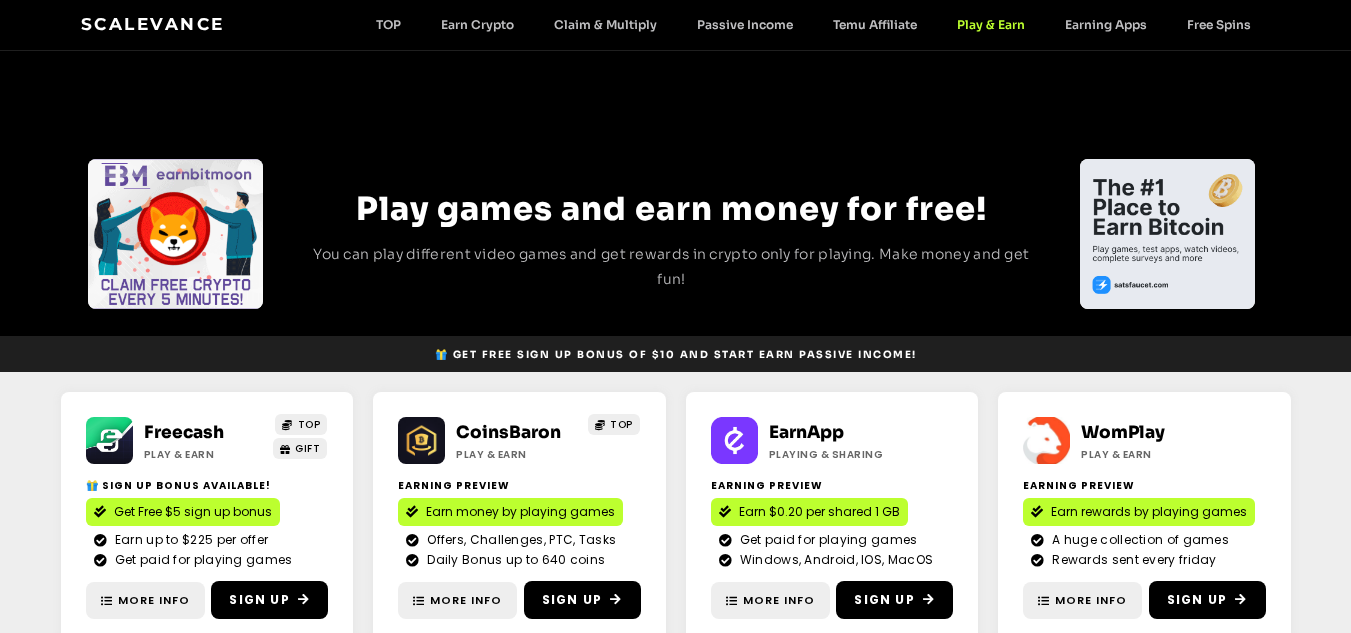 click on "Play games and earn money for free!
You can play different video games and get rewards in crypto only for playing. Make money and get fun!" at bounding box center [675, 193] 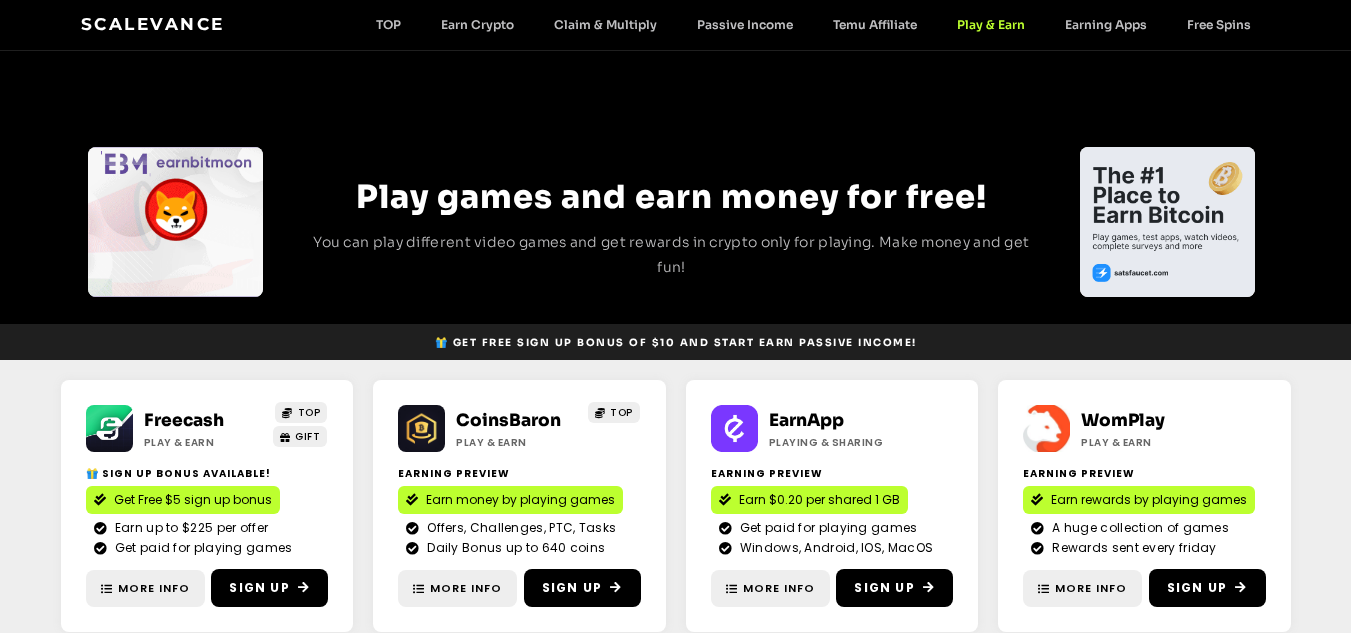 scroll, scrollTop: 0, scrollLeft: 0, axis: both 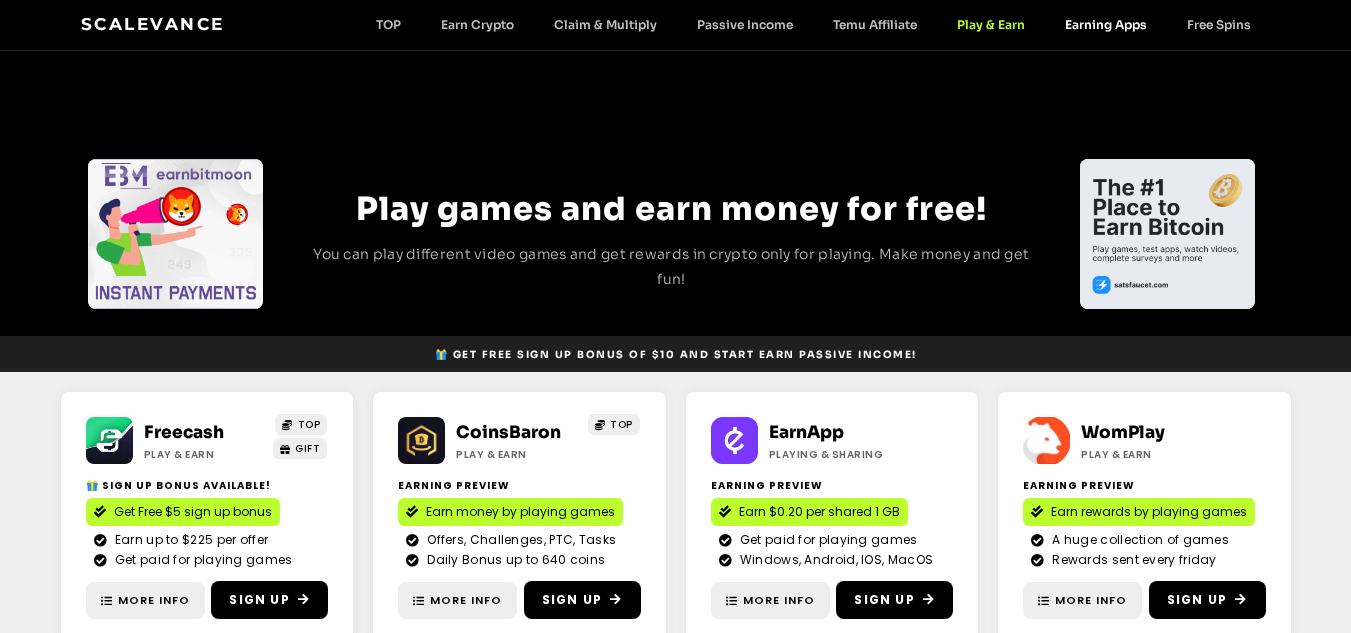 click on "Earning Apps" 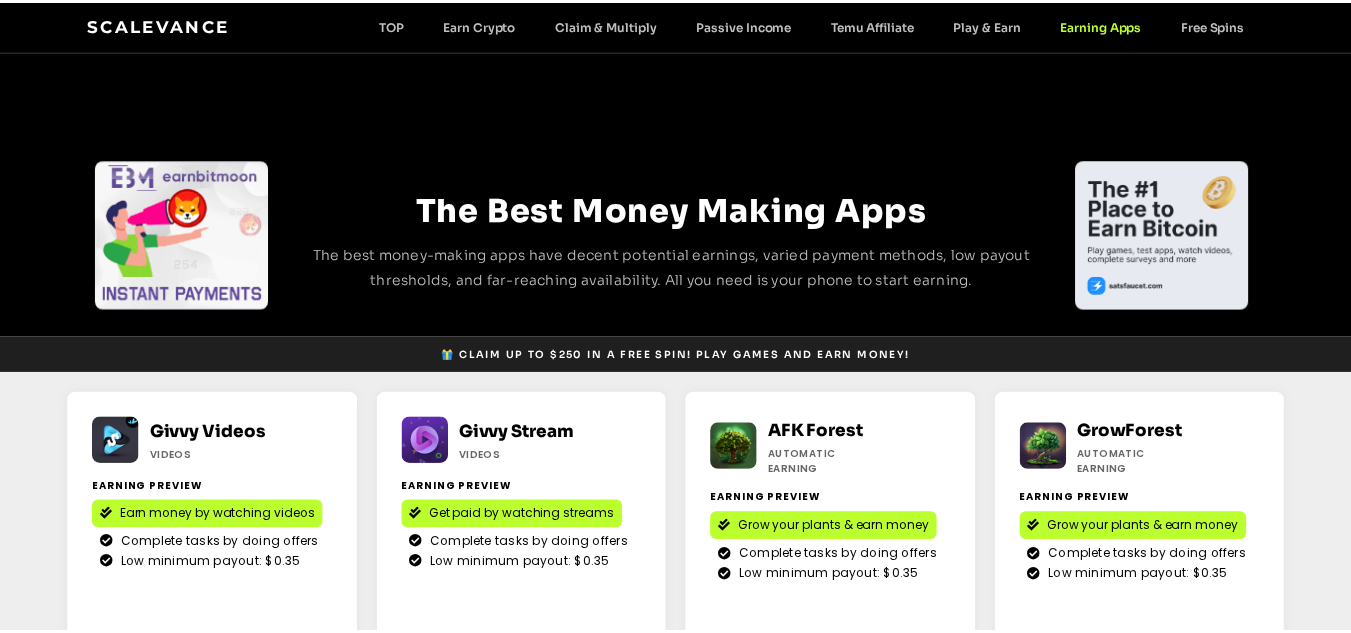 scroll, scrollTop: 0, scrollLeft: 0, axis: both 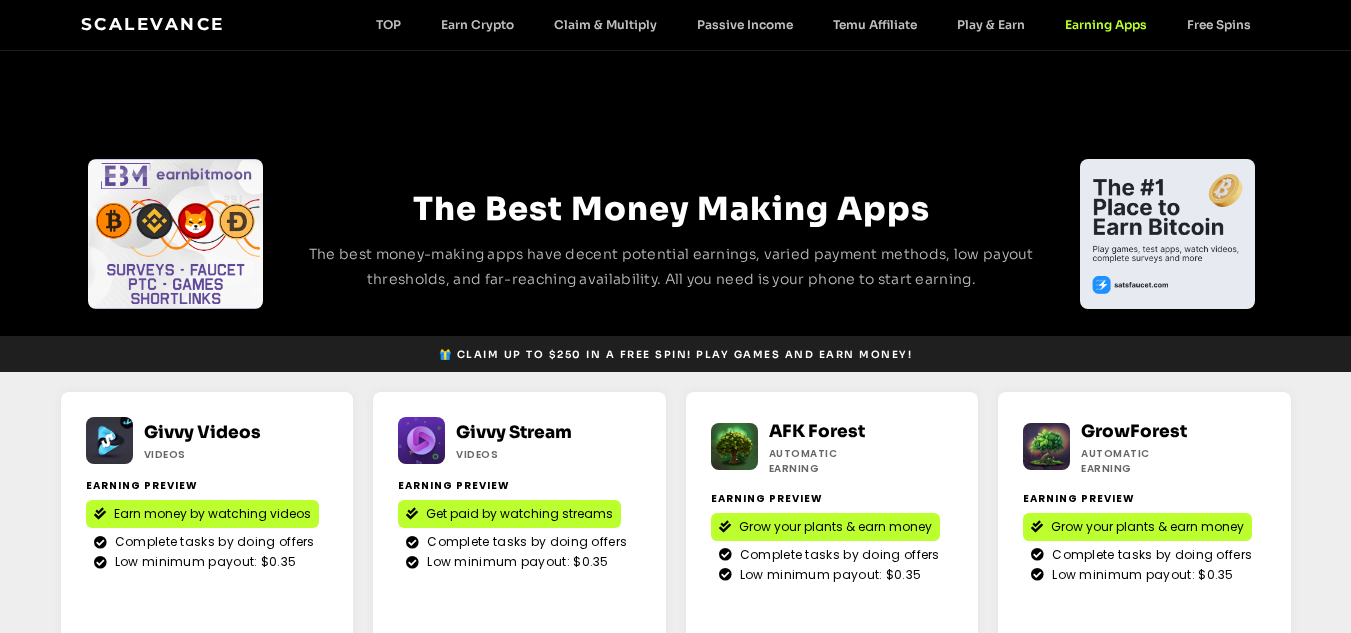 click on "The Best Money Making Apps
The best money-making apps have decent potential earnings, varied payment methods, low payout thresholds, and far-reaching availability. All you need is your phone to start earning." at bounding box center [675, 193] 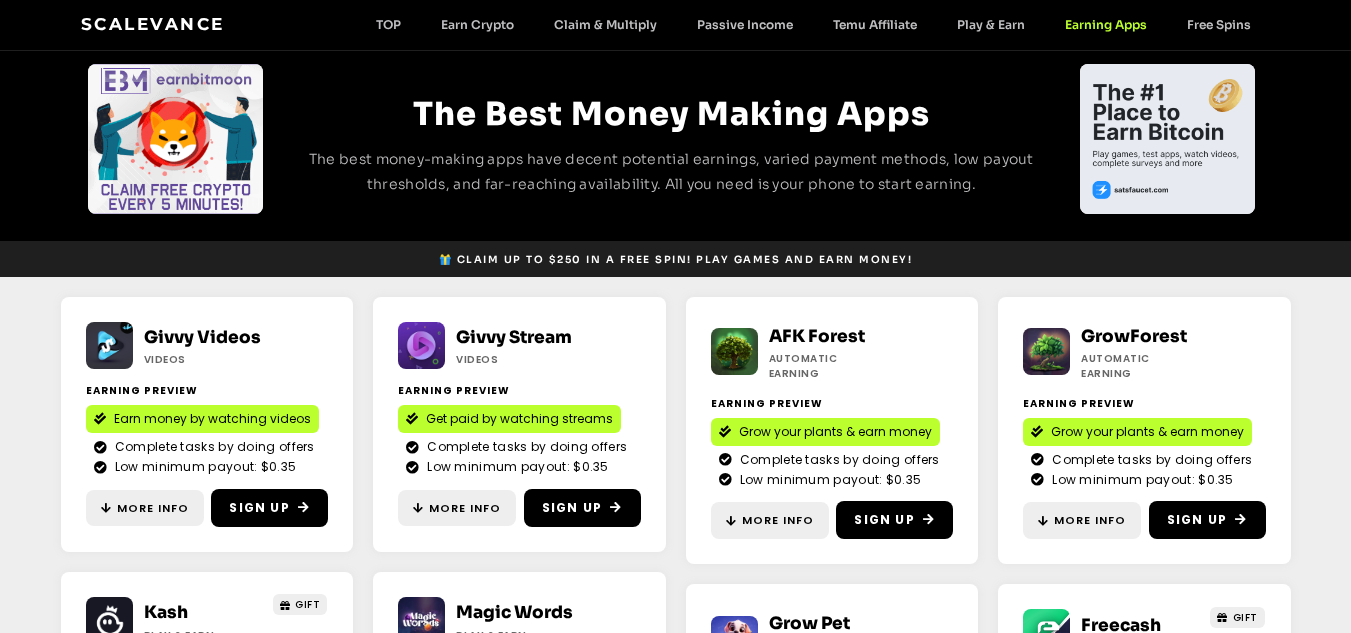 scroll, scrollTop: 0, scrollLeft: 0, axis: both 